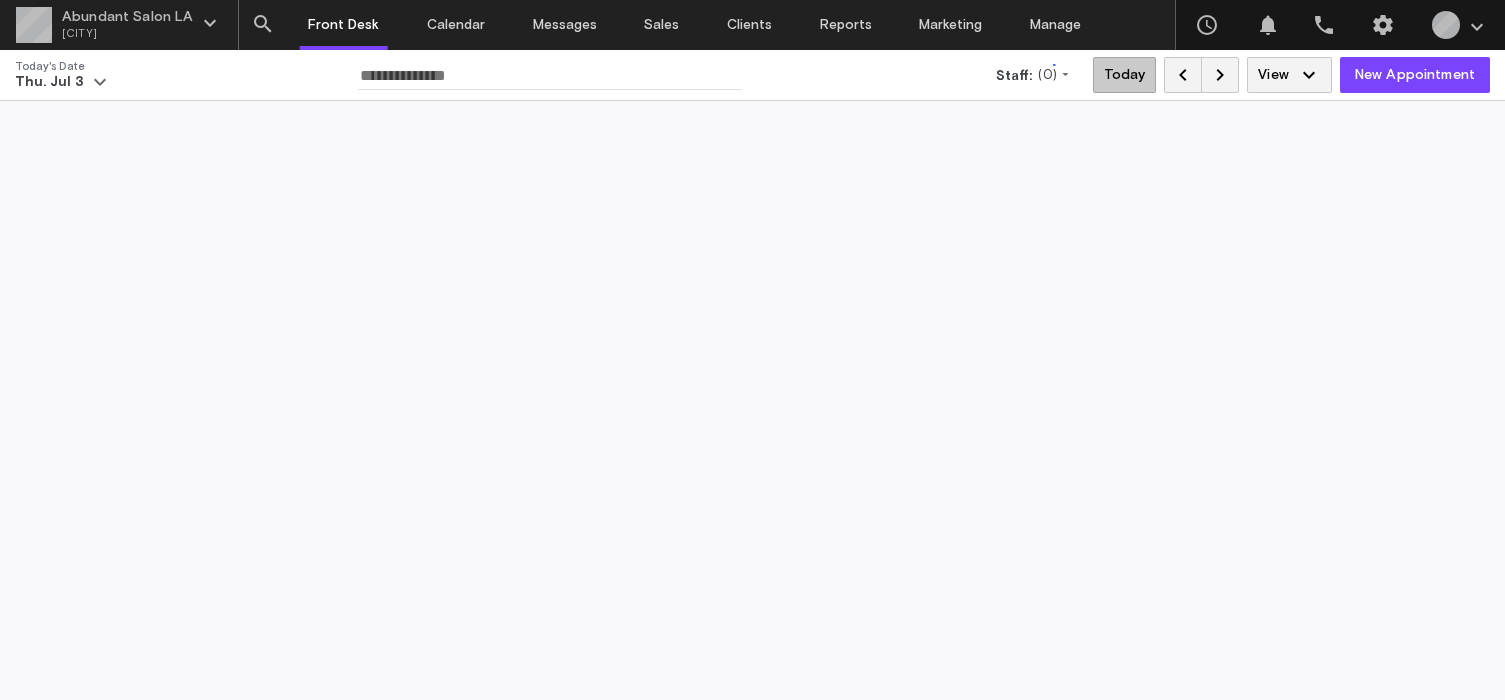 scroll, scrollTop: 0, scrollLeft: 0, axis: both 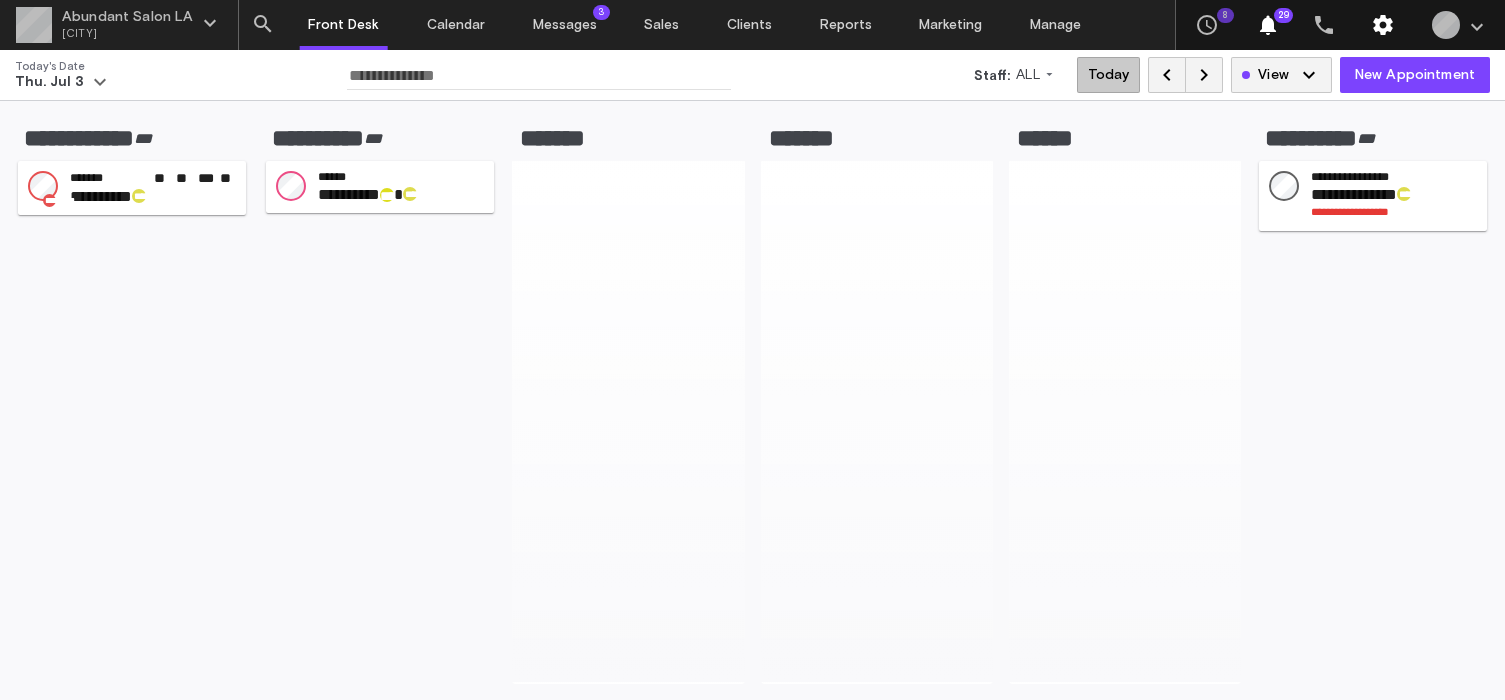 click on "settings" at bounding box center [1383, 25] 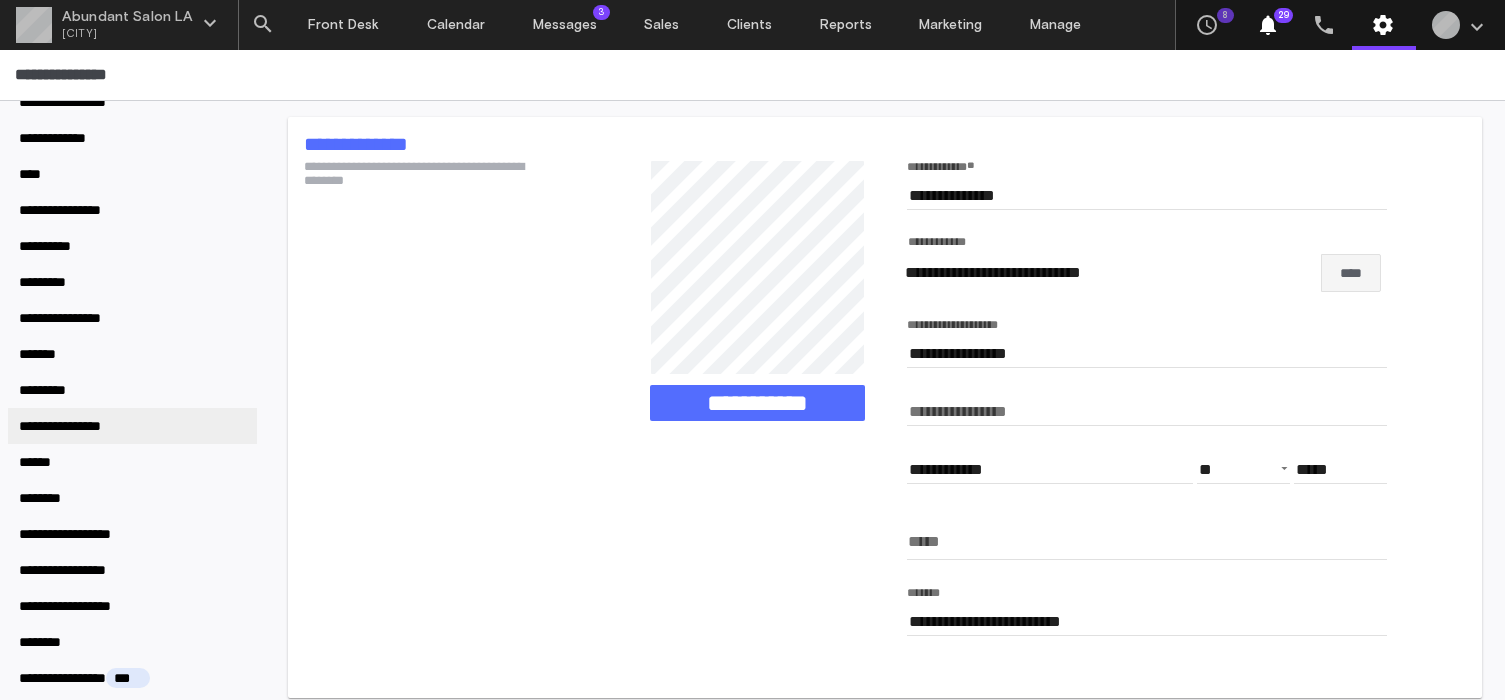 scroll, scrollTop: 166, scrollLeft: 0, axis: vertical 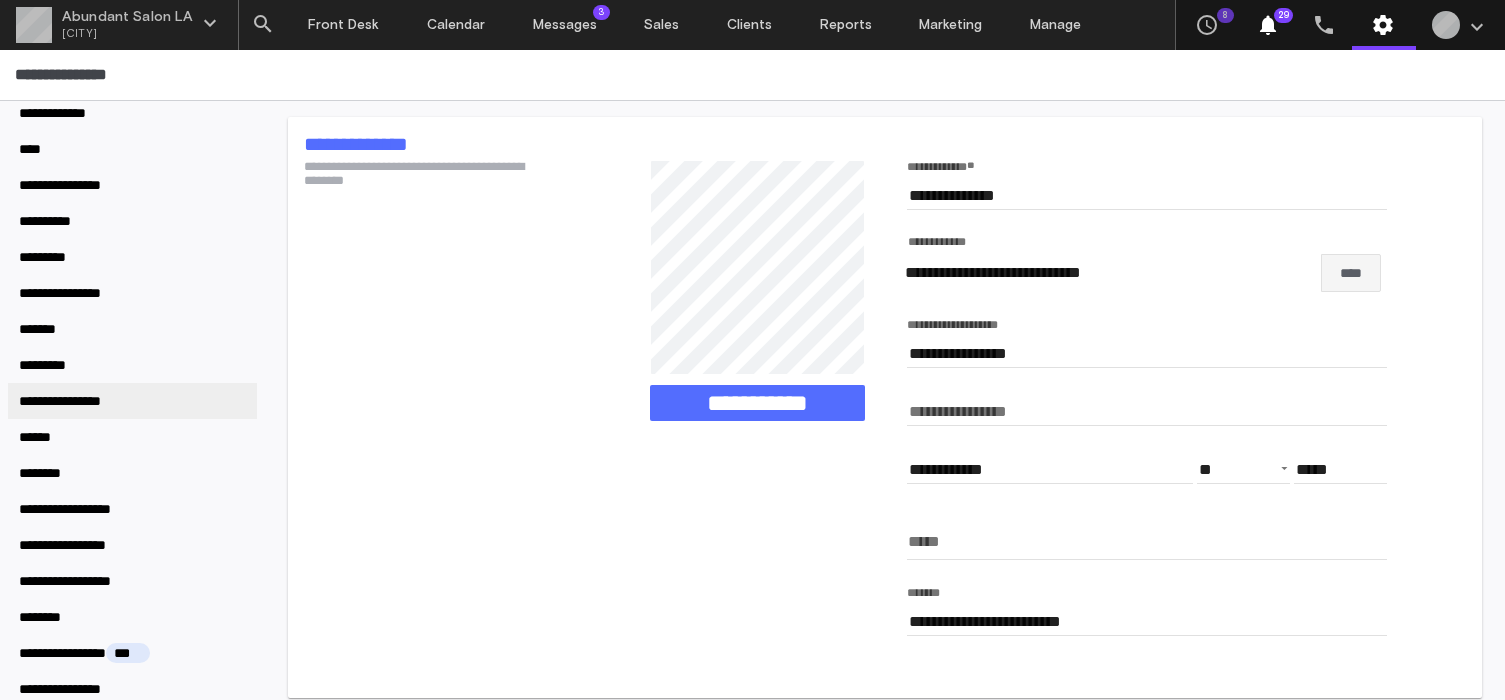 click on "**********" at bounding box center (132, 401) 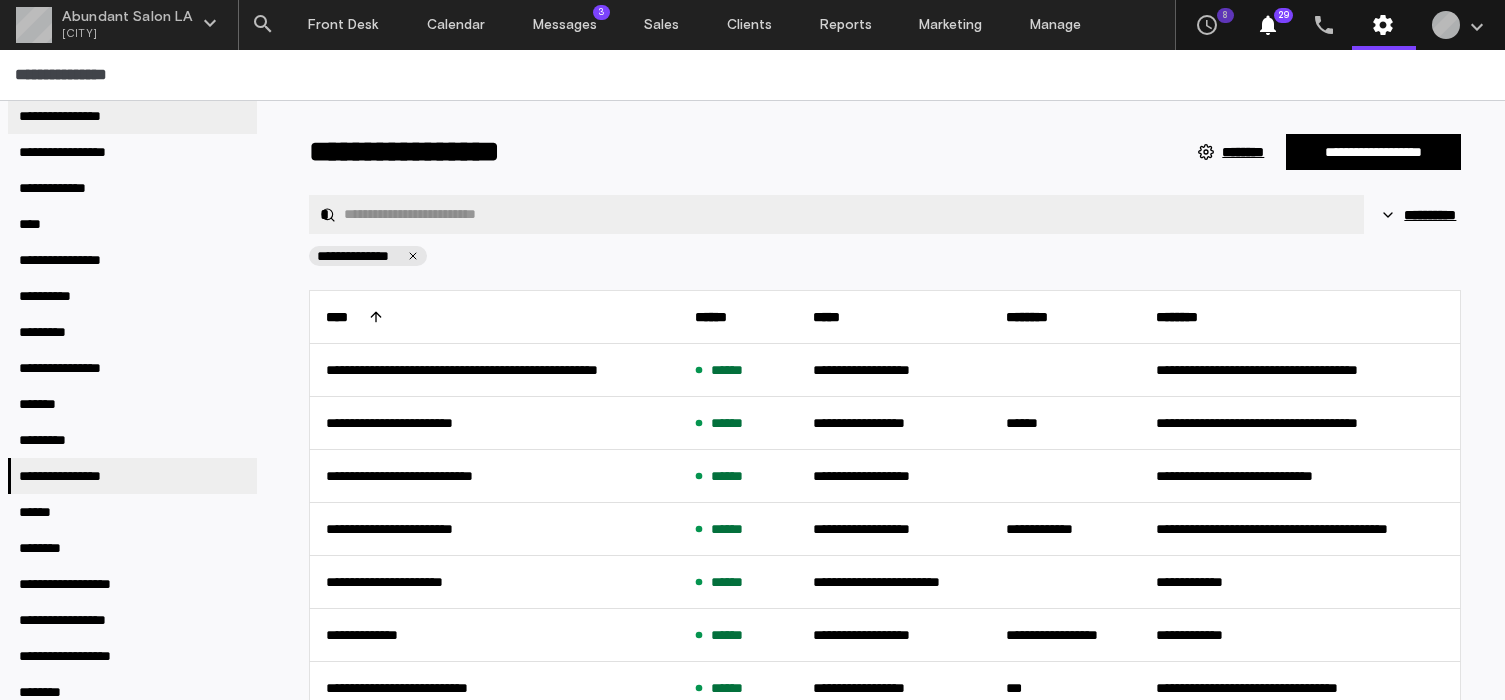 scroll, scrollTop: 0, scrollLeft: 0, axis: both 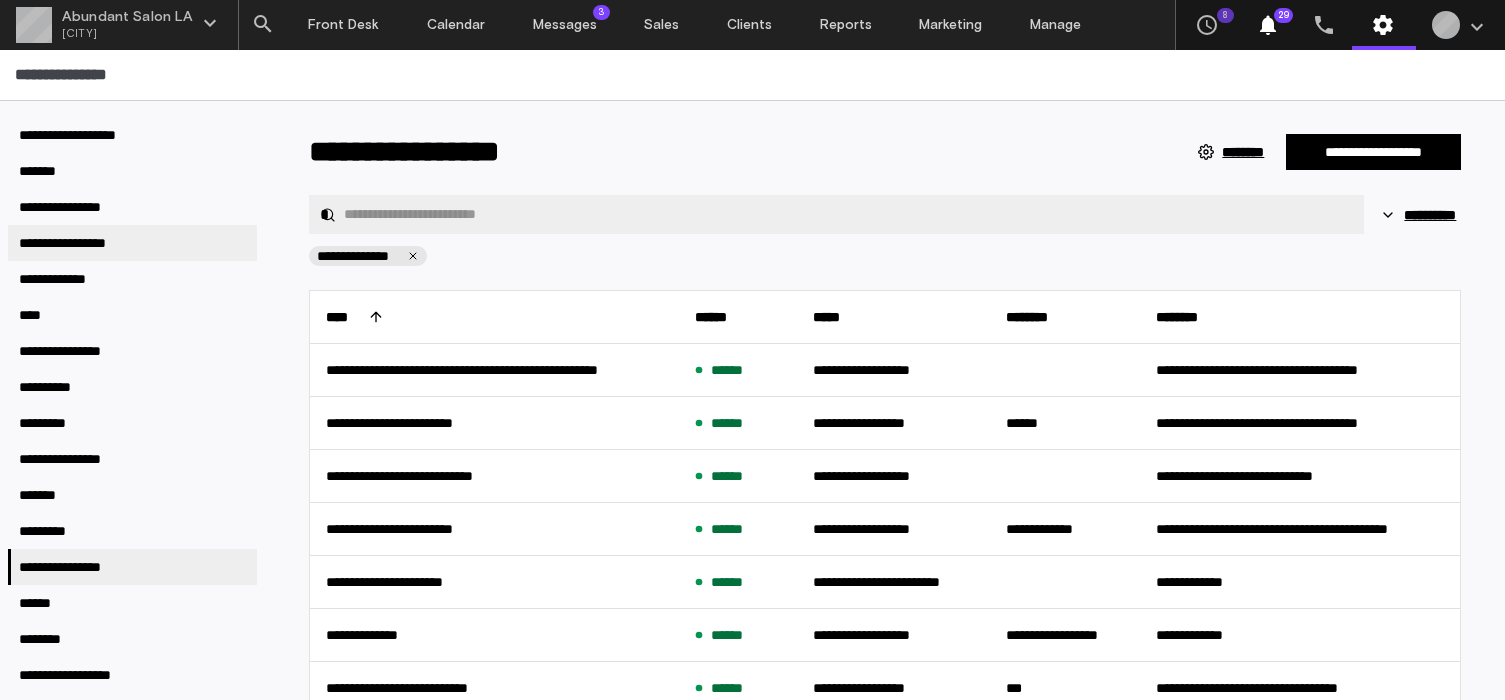 click on "**********" at bounding box center [132, 243] 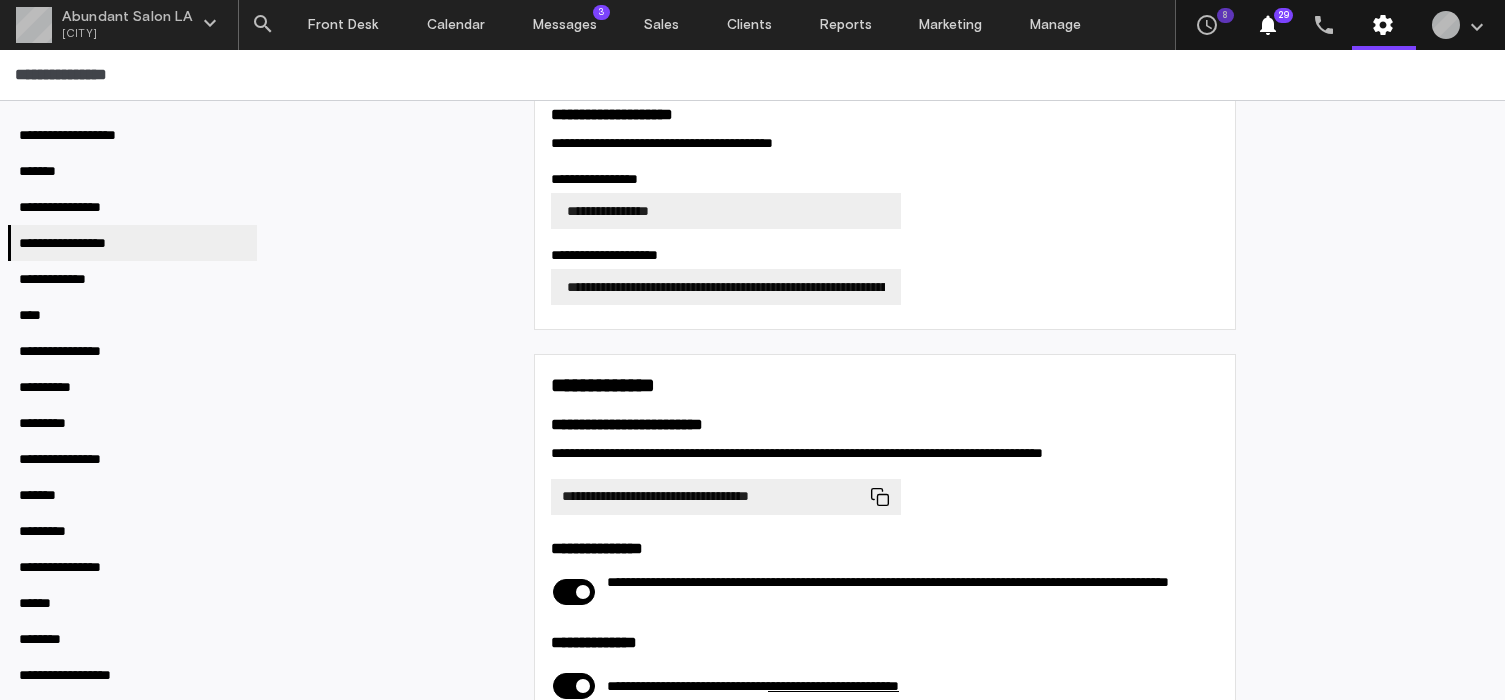 scroll, scrollTop: 1063, scrollLeft: 0, axis: vertical 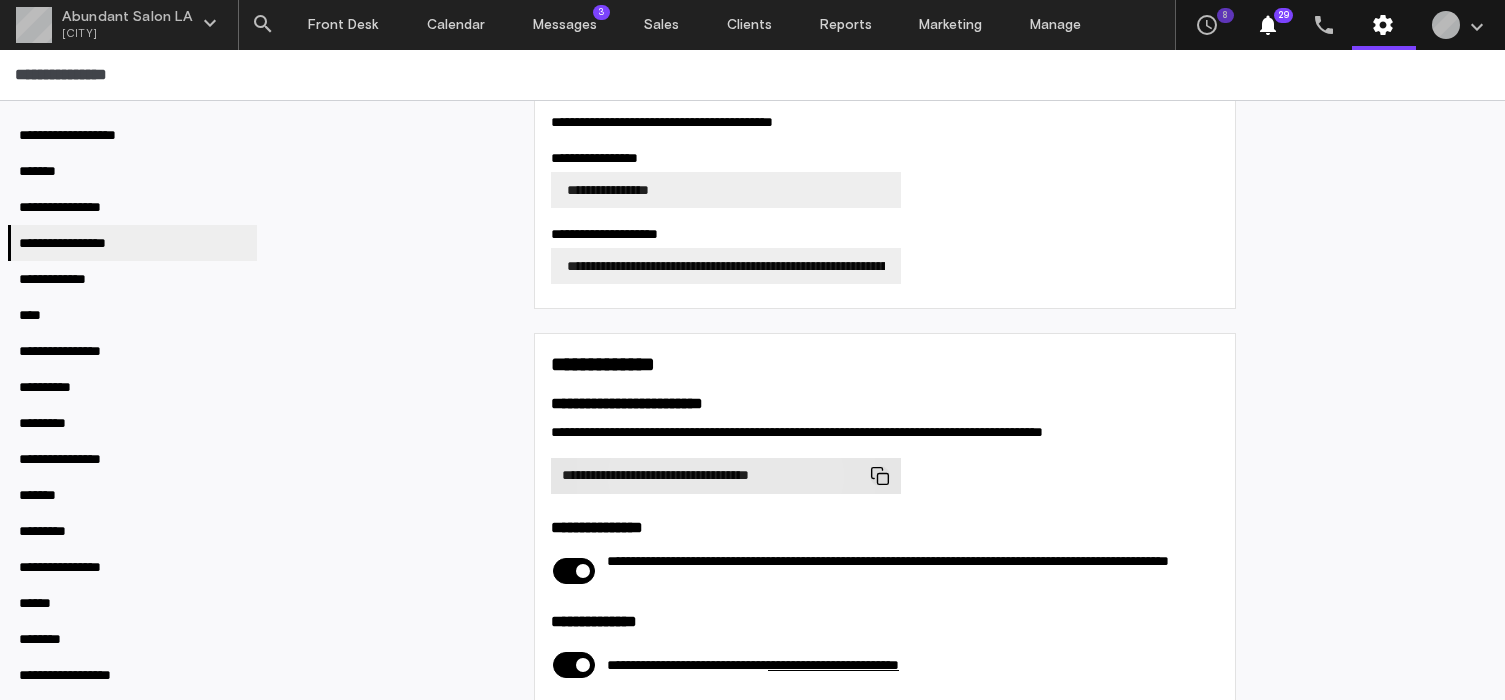 click at bounding box center [880, 476] 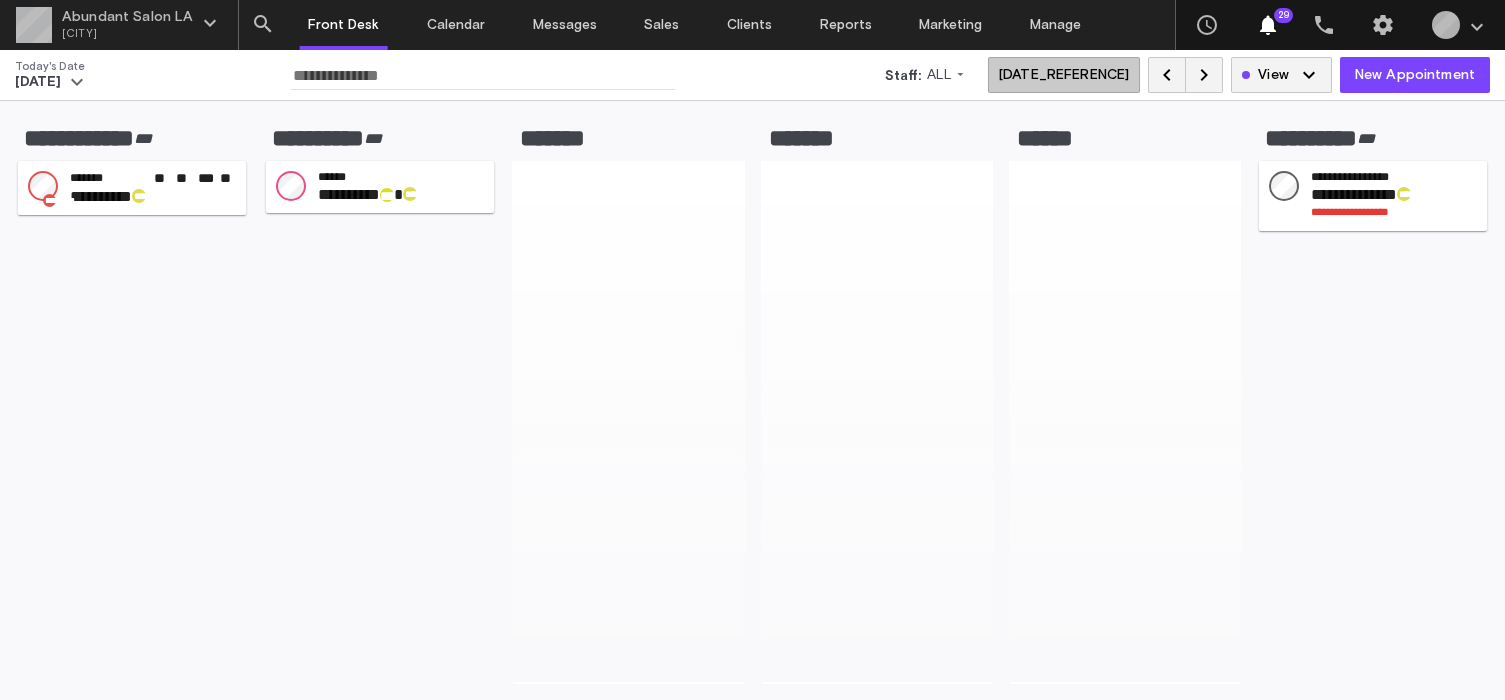scroll, scrollTop: 0, scrollLeft: 0, axis: both 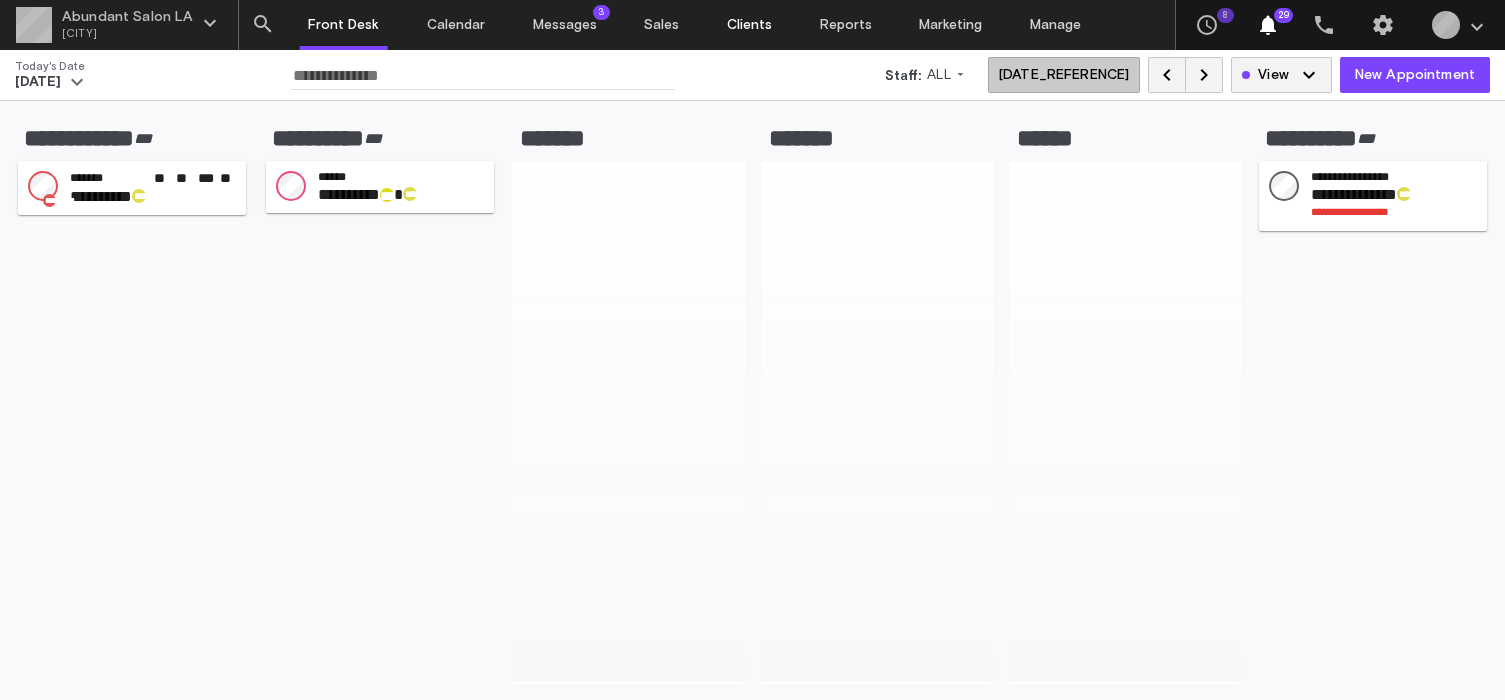 click on "Clients" at bounding box center [749, 25] 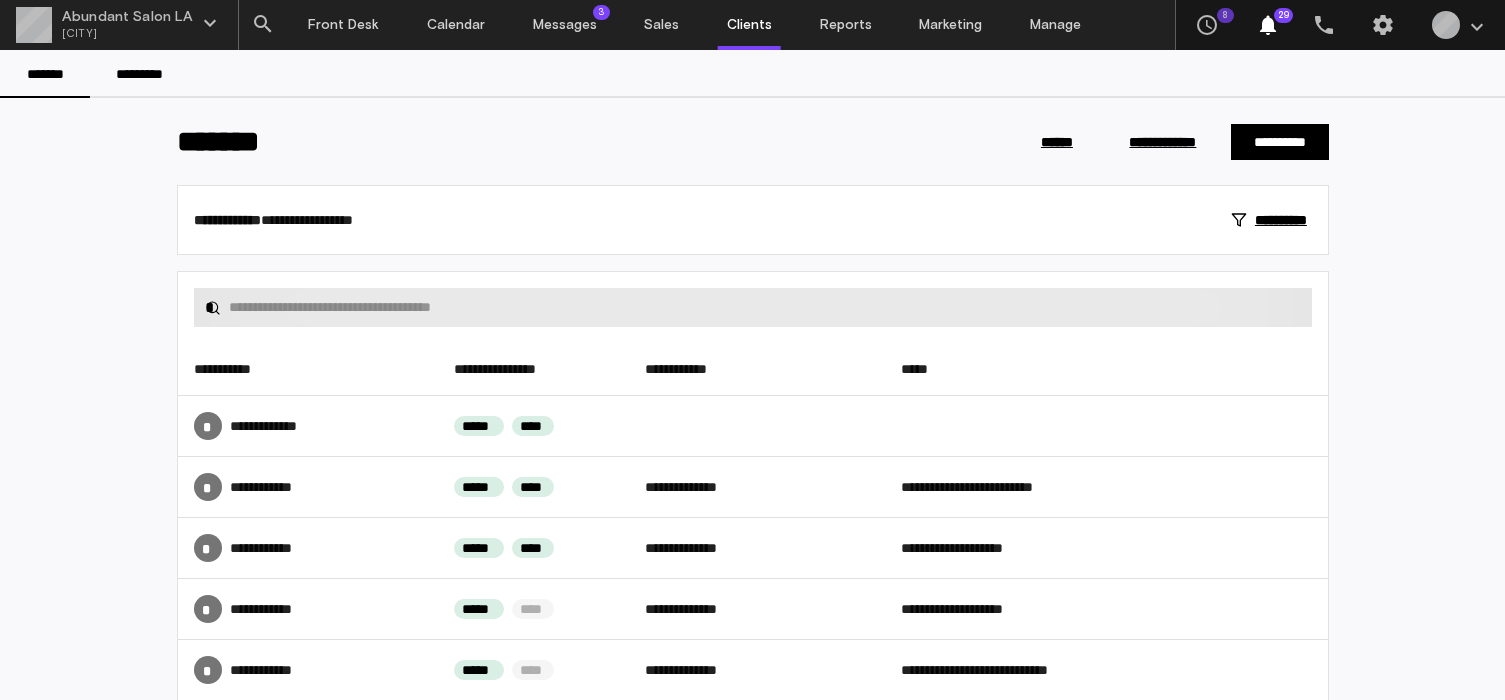 click on "*" at bounding box center (753, 307) 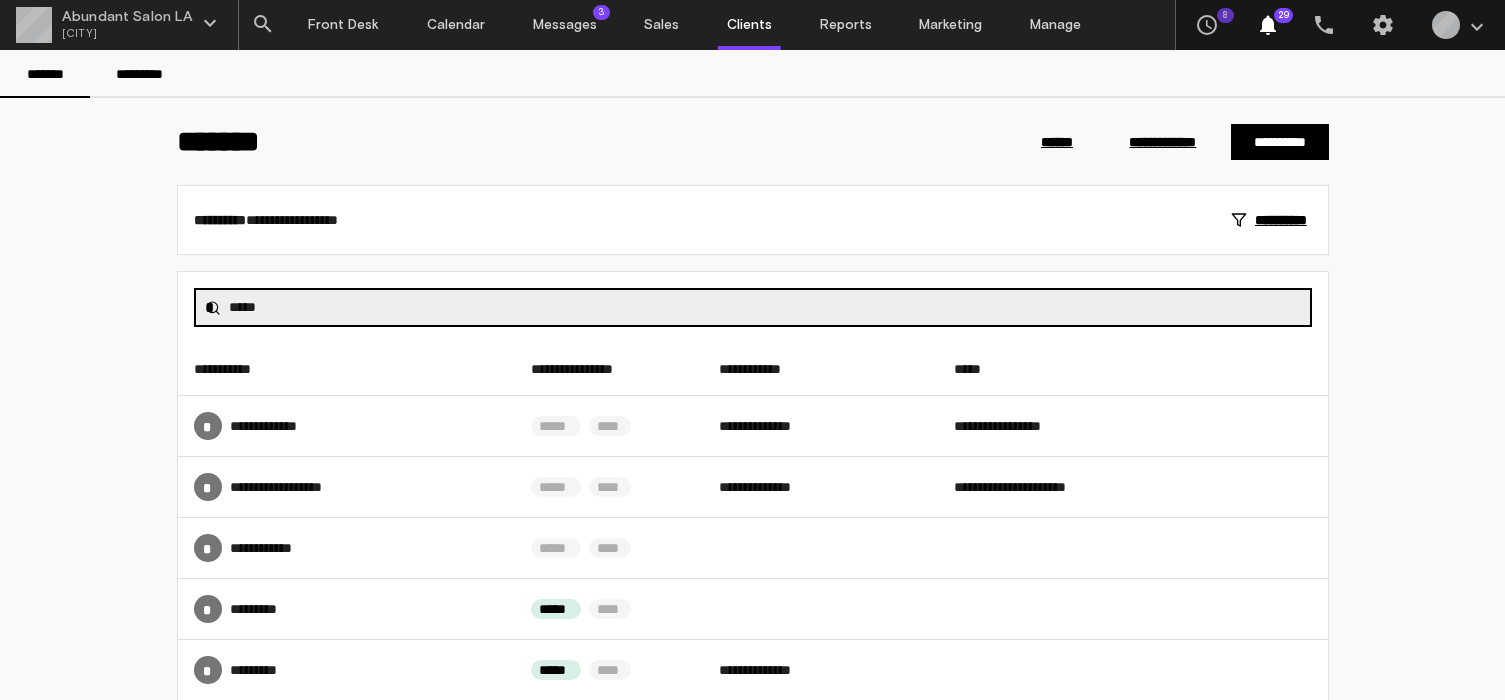 type on "****" 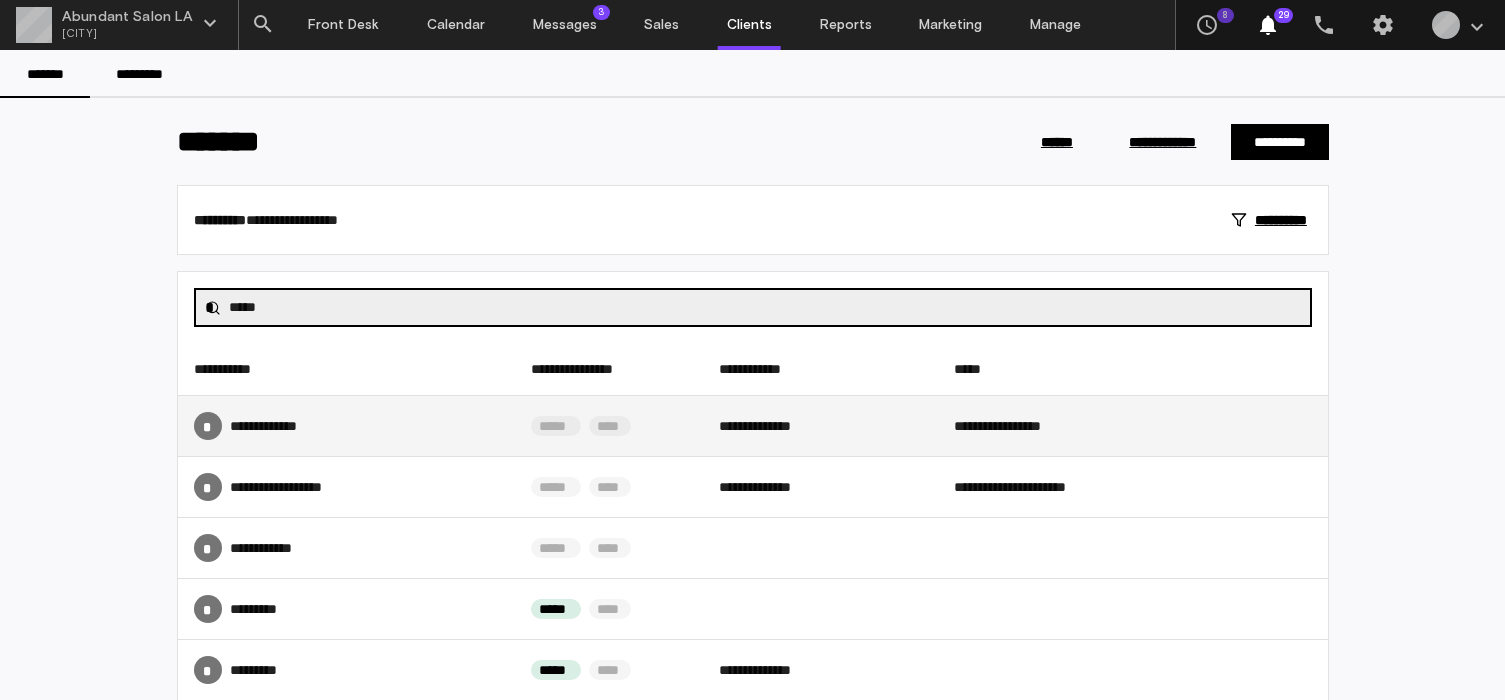 click on "* ****   ********" at bounding box center [346, 426] 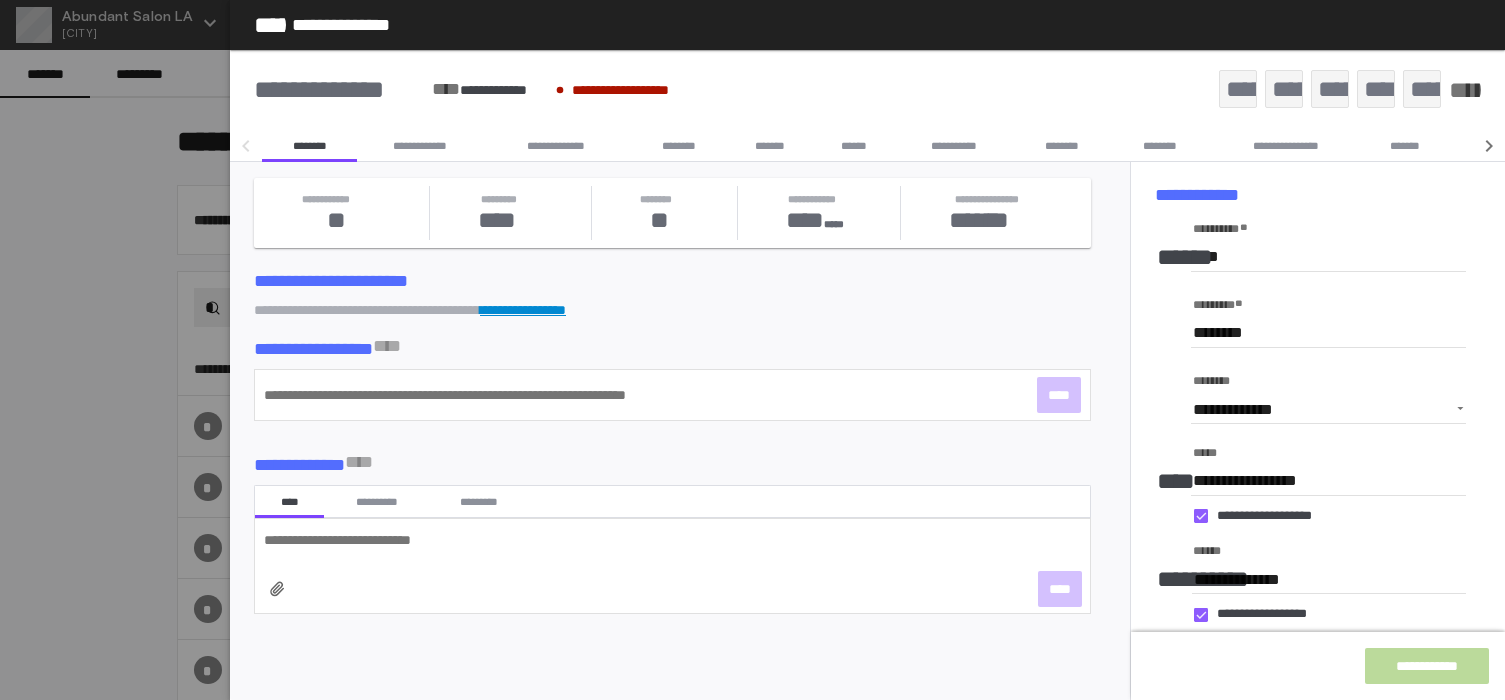 click on "******" at bounding box center [854, 146] 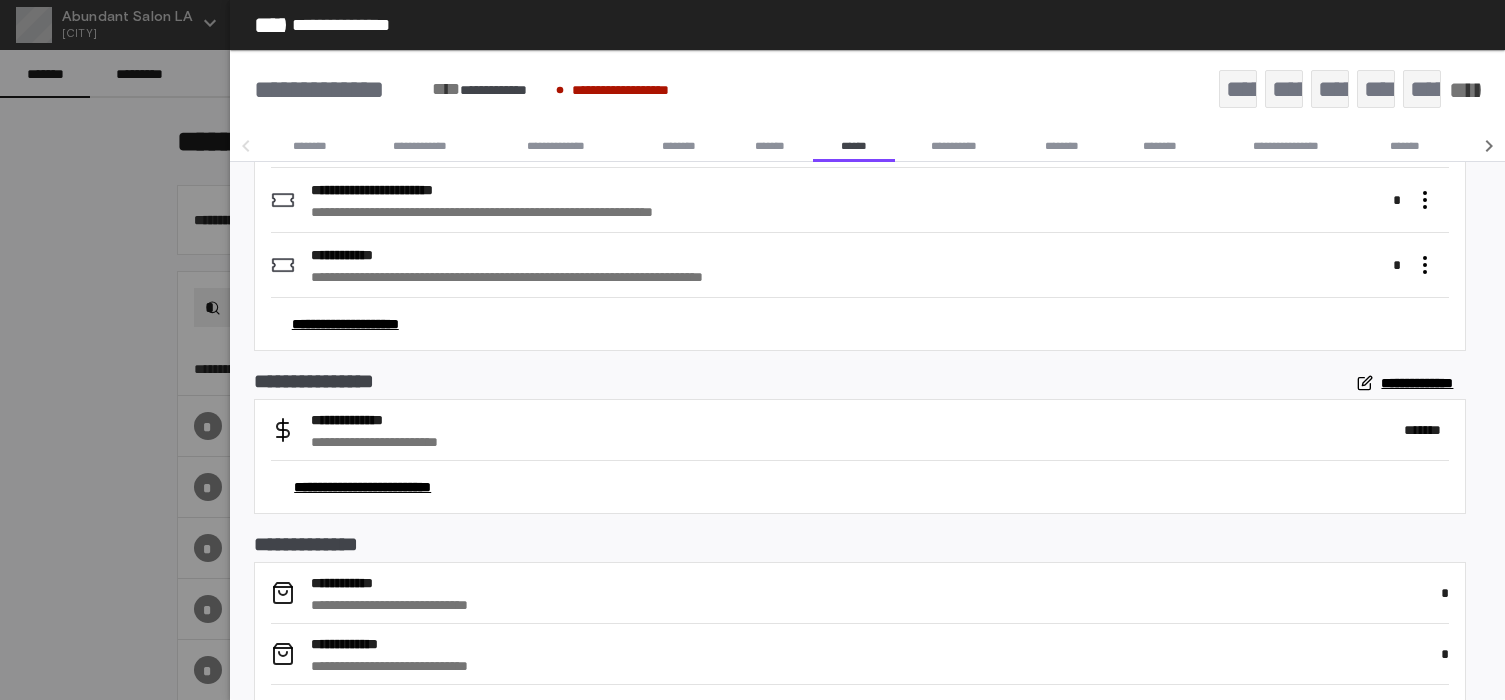 scroll, scrollTop: 609, scrollLeft: 0, axis: vertical 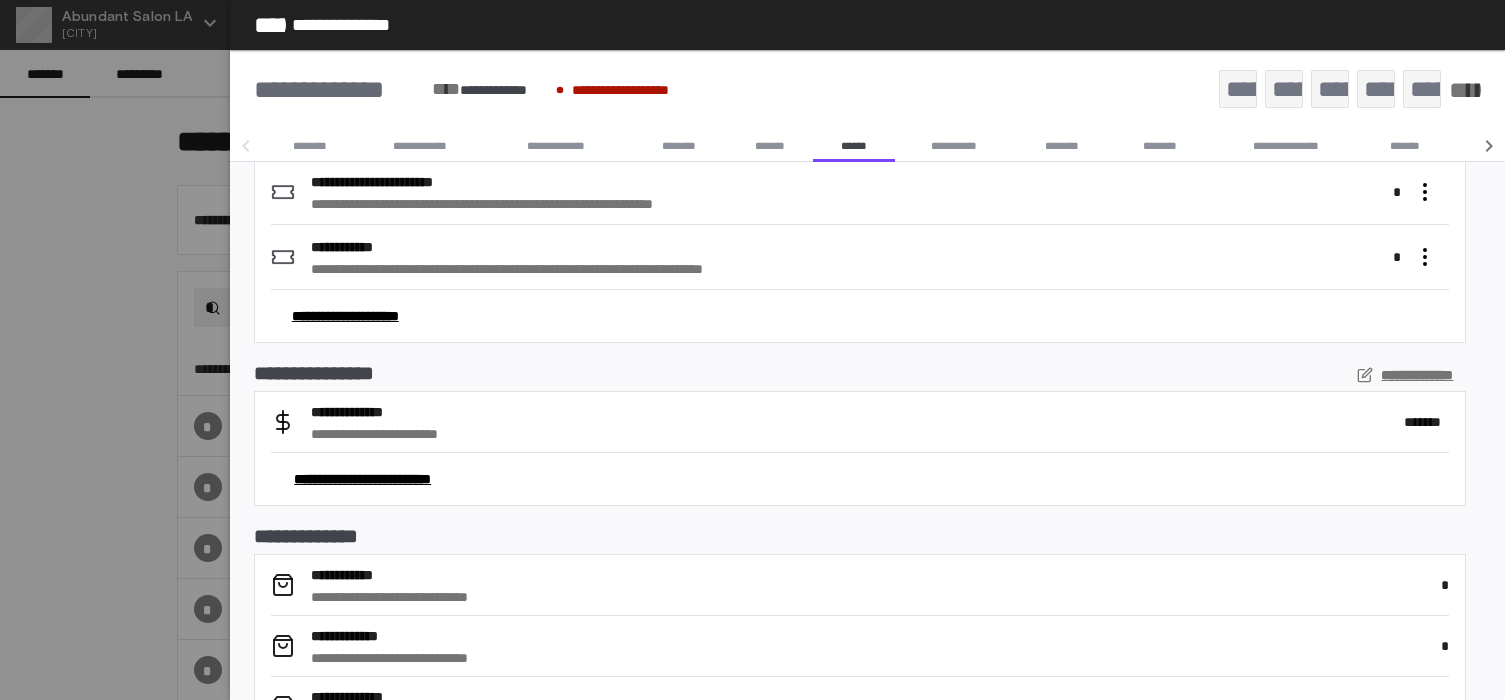 click on "**********" at bounding box center [1407, 375] 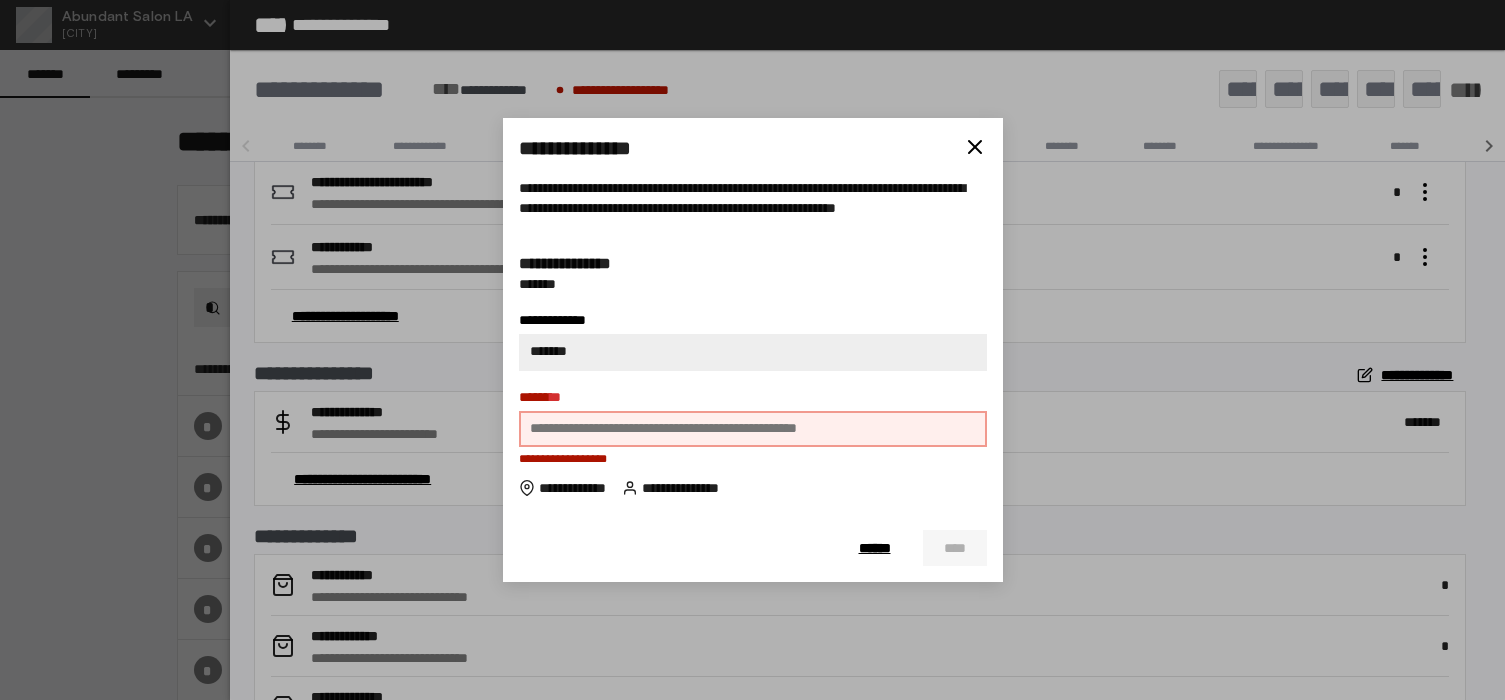 click on "******   *" at bounding box center (753, 429) 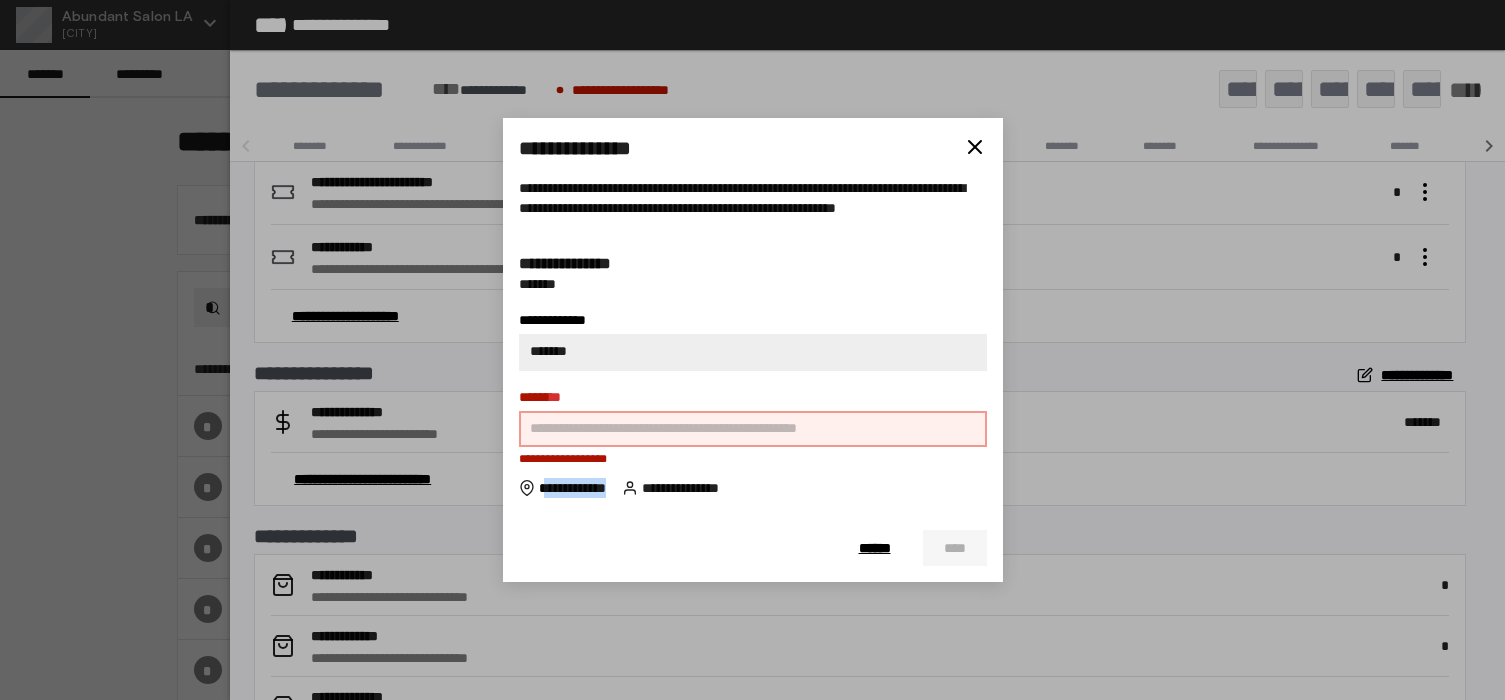 drag, startPoint x: 550, startPoint y: 489, endPoint x: 615, endPoint y: 491, distance: 65.03076 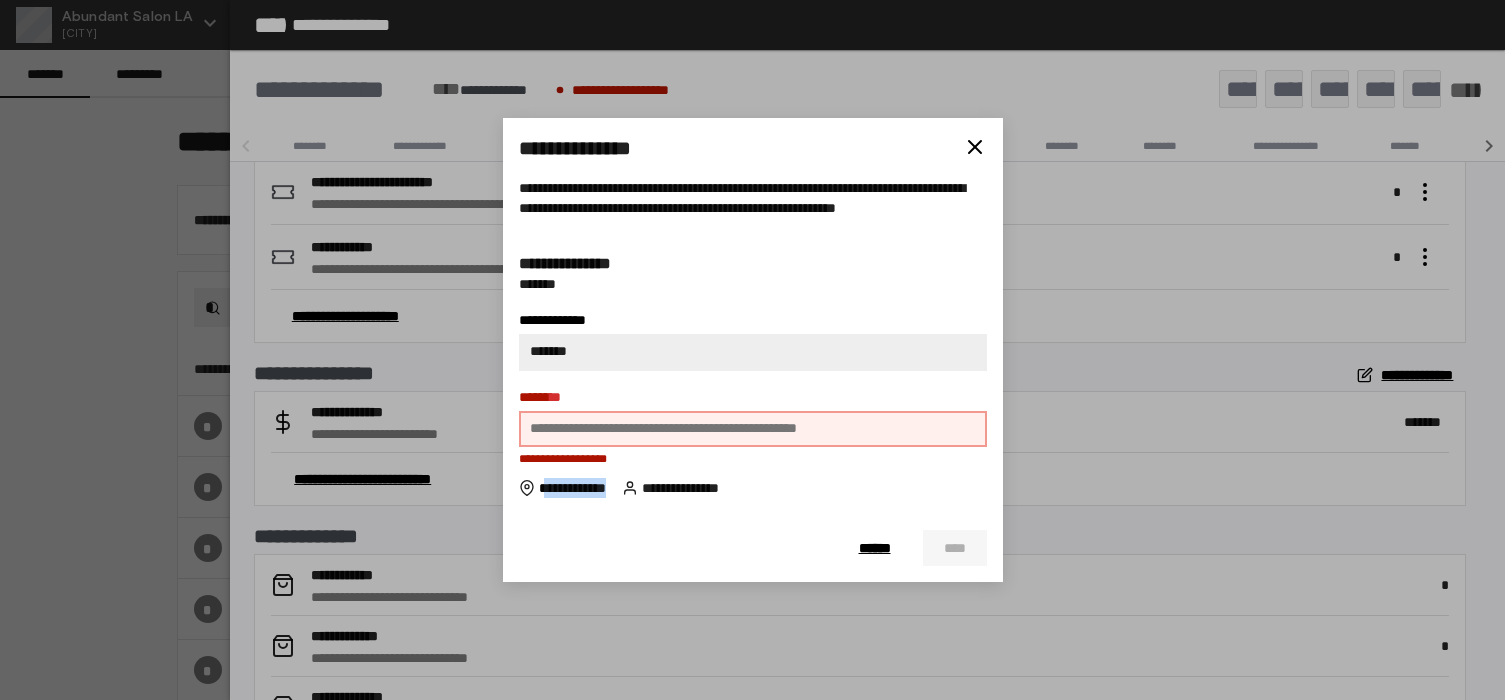 click on "**********" at bounding box center [753, 488] 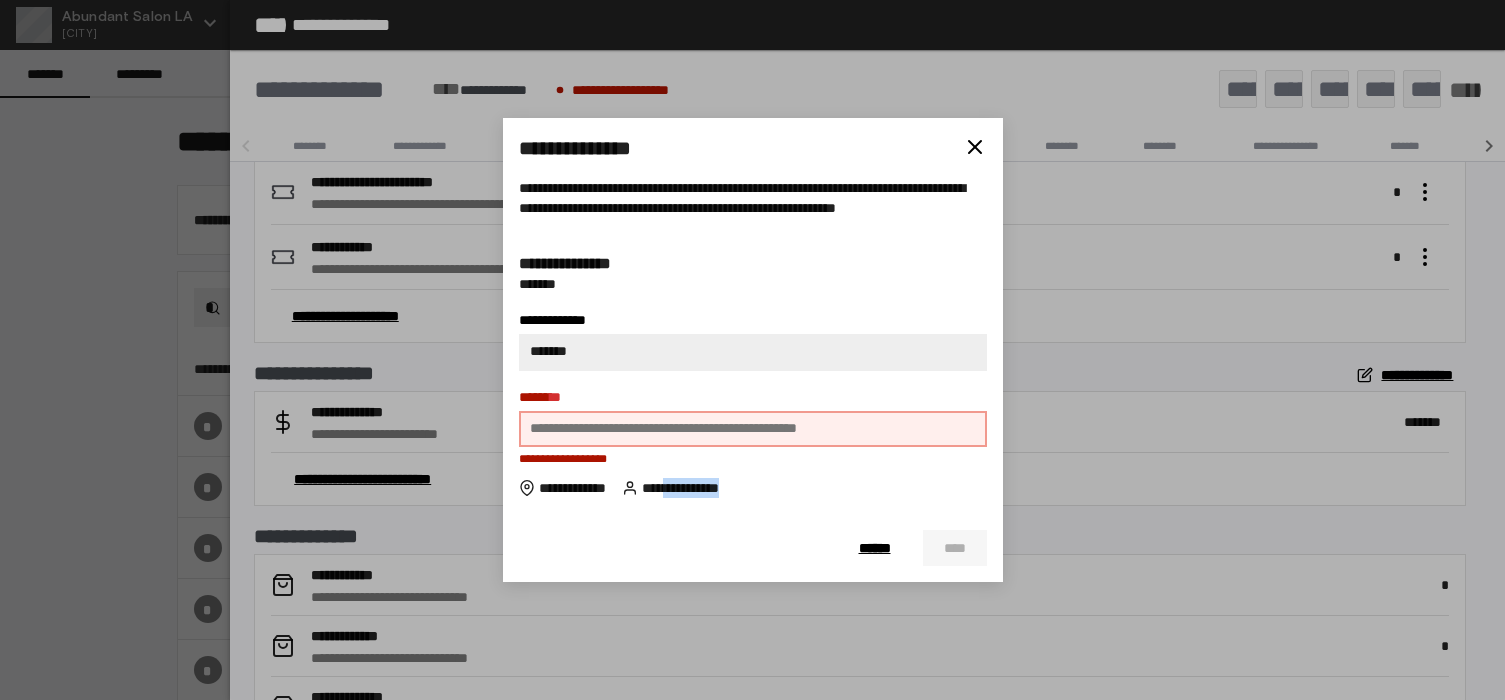 drag, startPoint x: 677, startPoint y: 488, endPoint x: 746, endPoint y: 485, distance: 69.065186 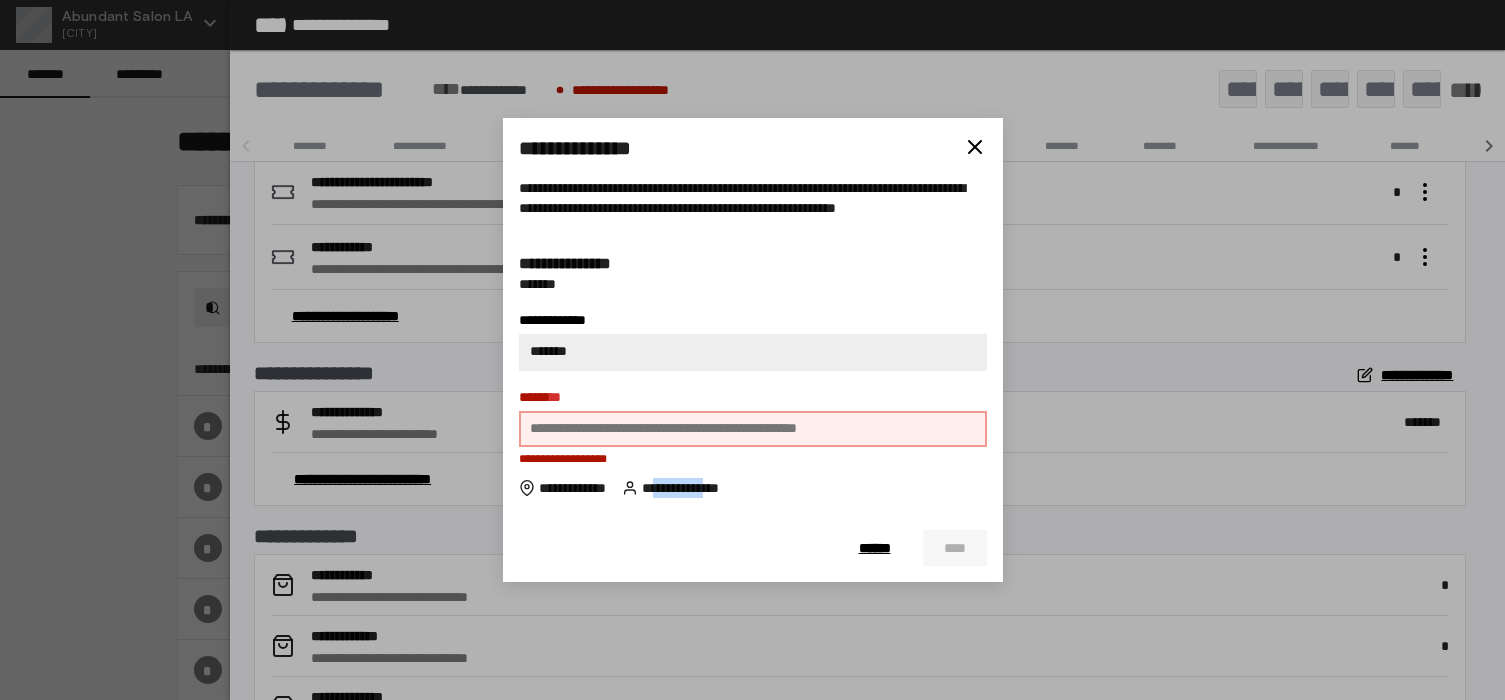 drag, startPoint x: 664, startPoint y: 484, endPoint x: 726, endPoint y: 483, distance: 62.008064 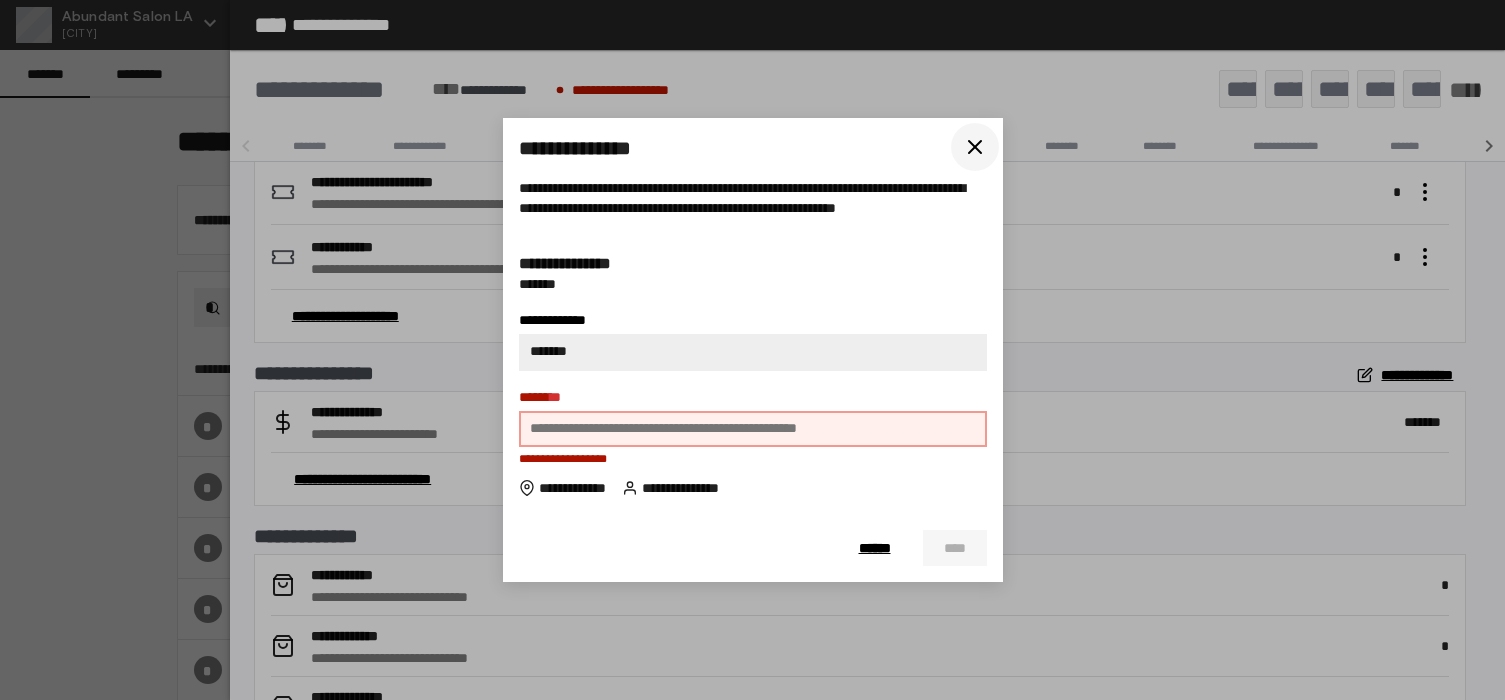 click at bounding box center (975, 147) 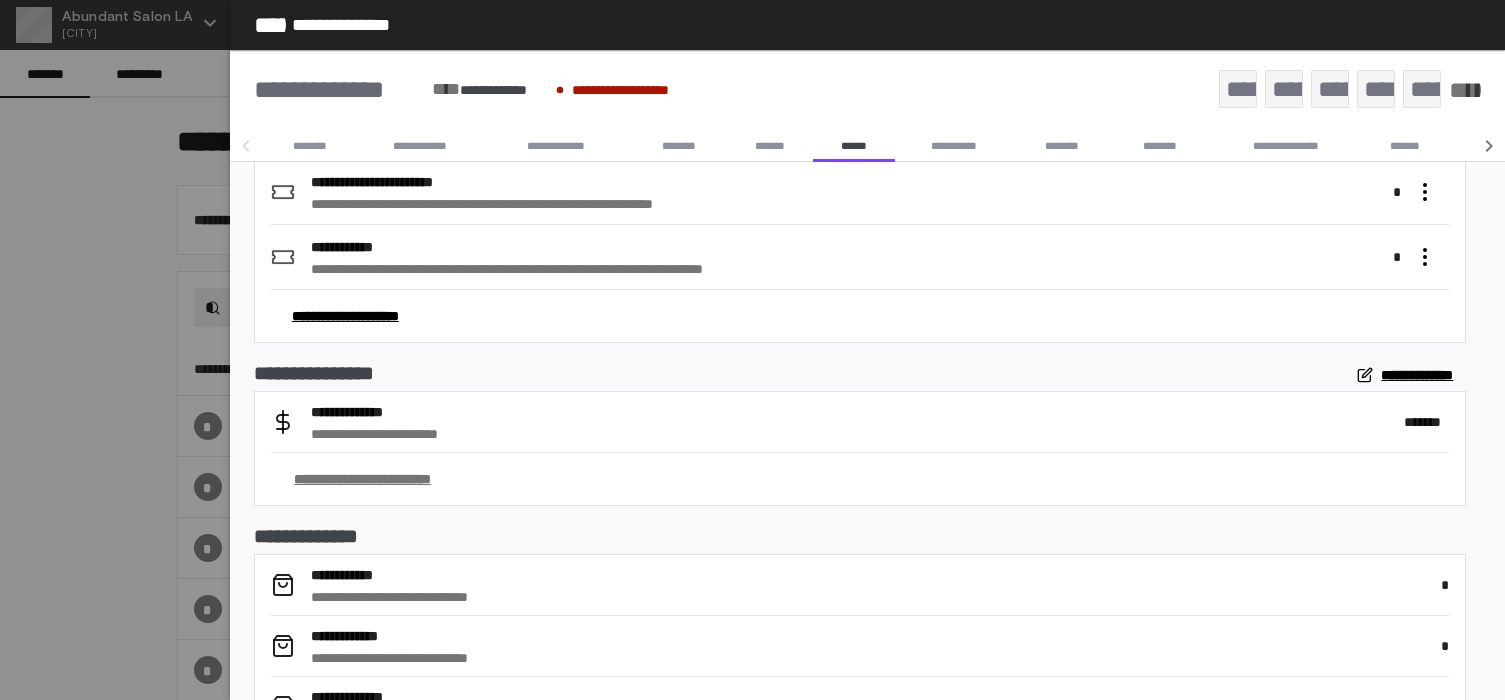 click on "**********" at bounding box center [362, 479] 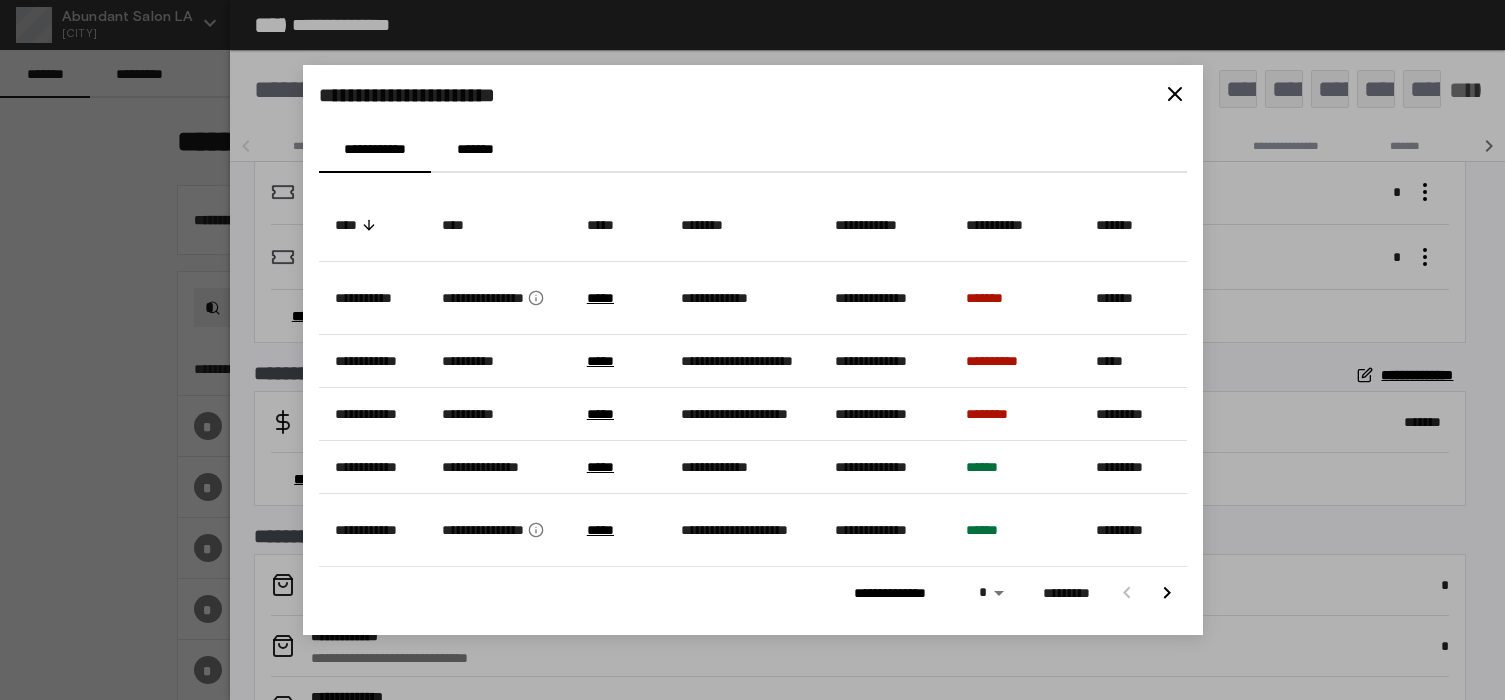 click at bounding box center [1167, 593] 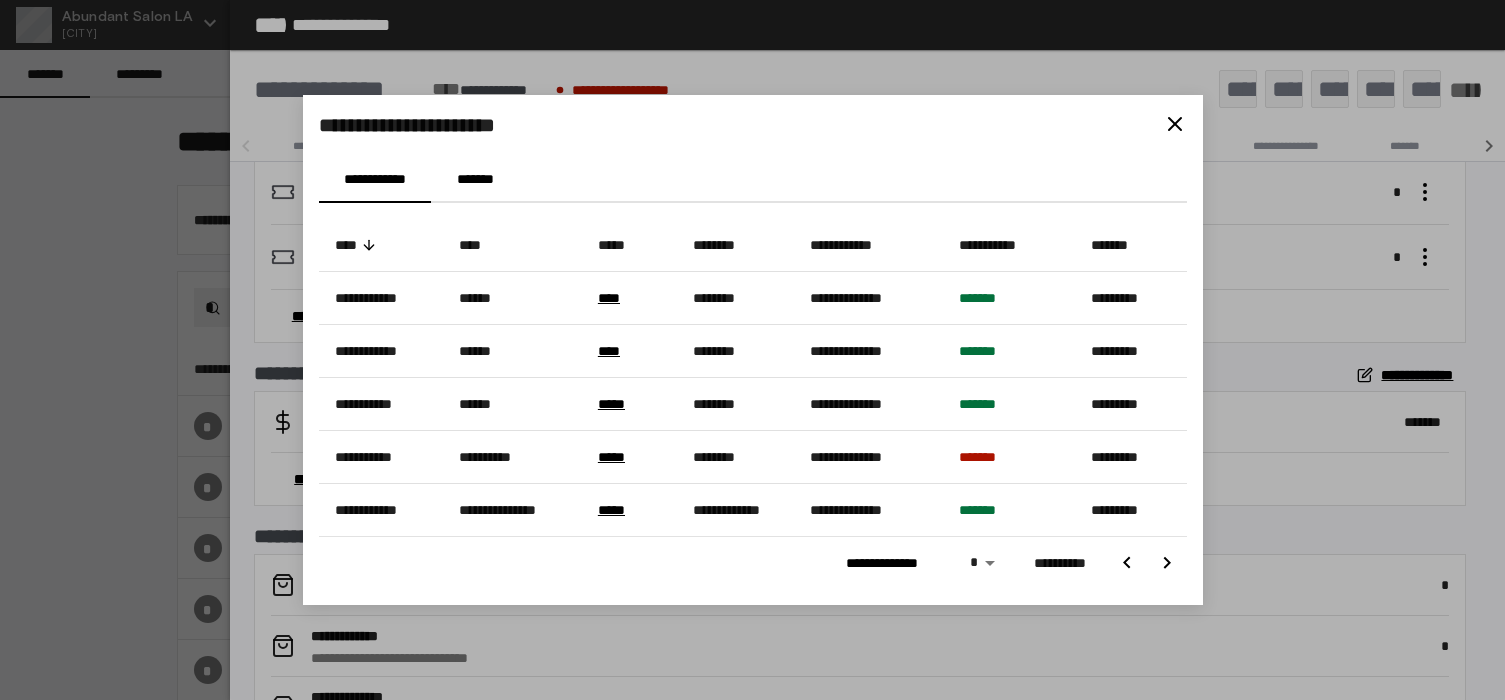 click at bounding box center [1127, 563] 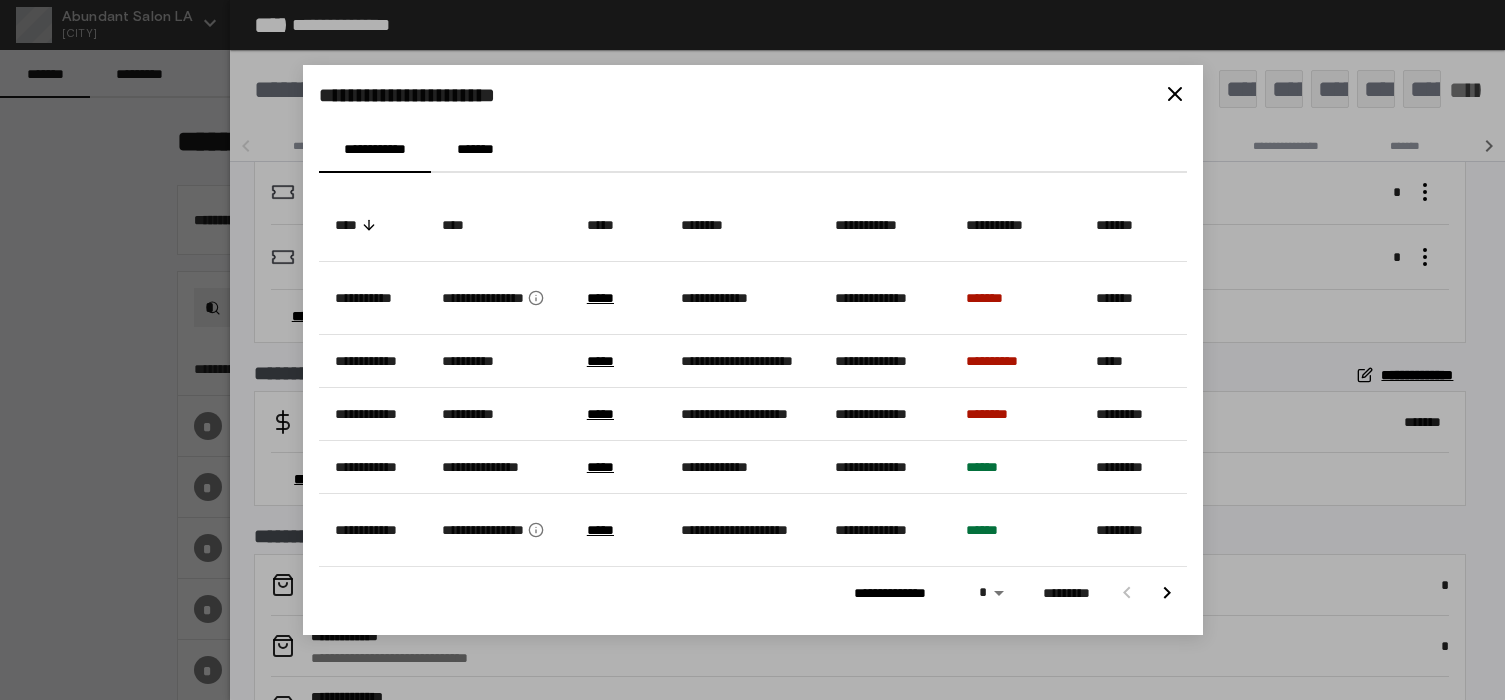 click on "**********" at bounding box center (498, 298) 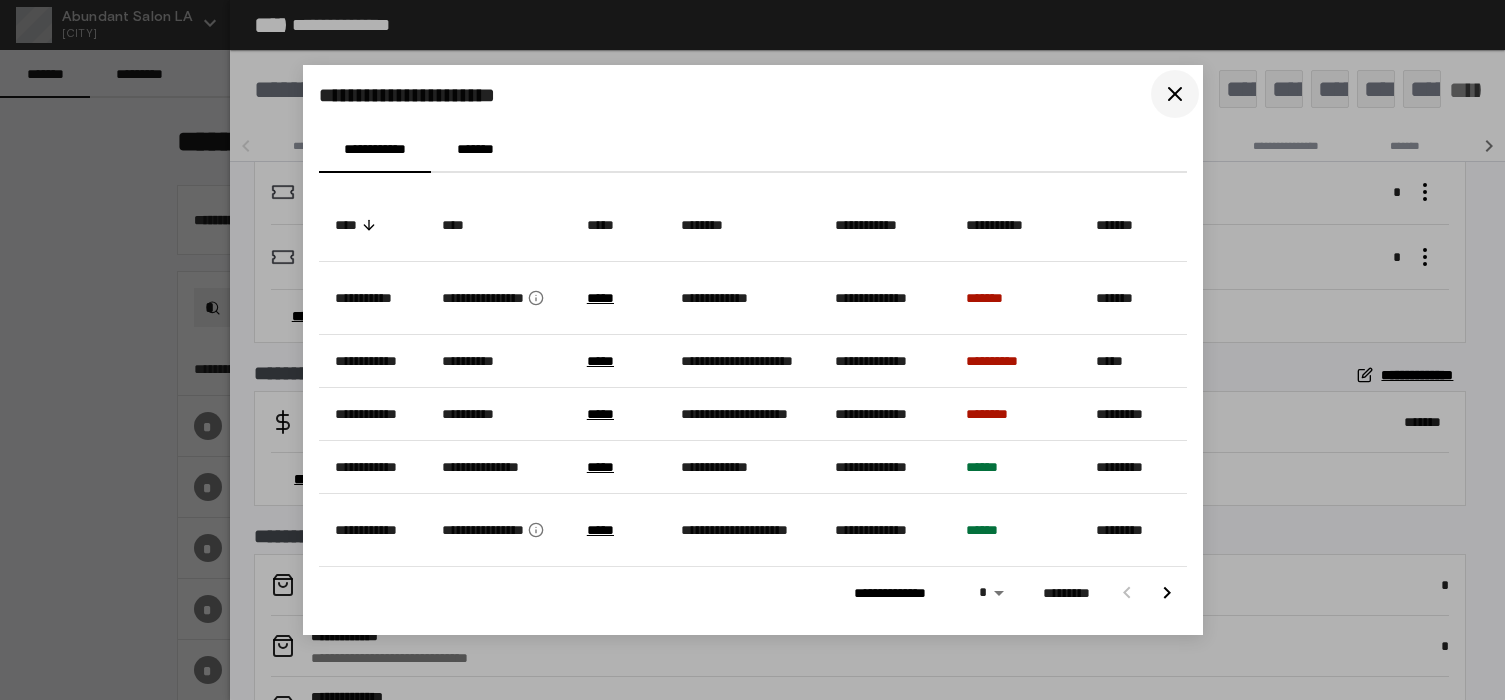 click at bounding box center (1175, 94) 